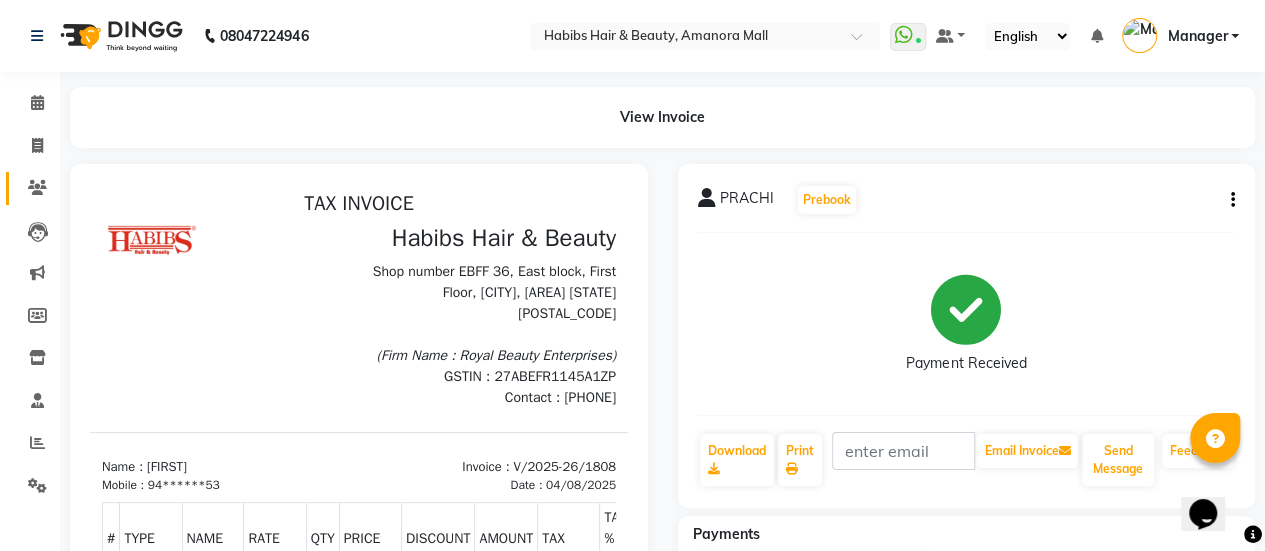 scroll, scrollTop: 16, scrollLeft: 0, axis: vertical 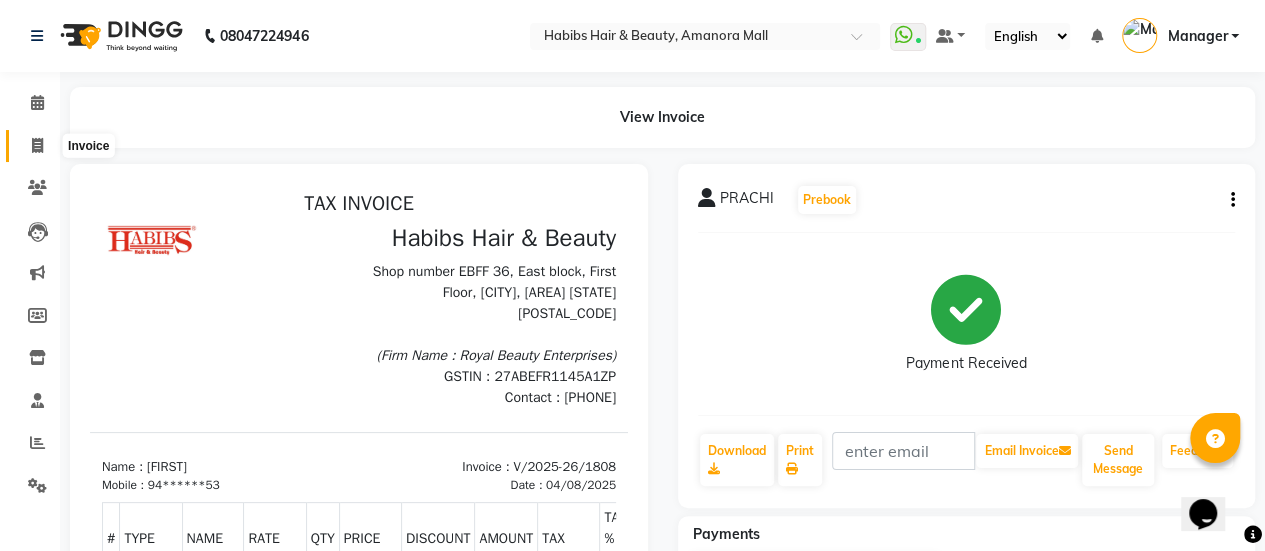 click 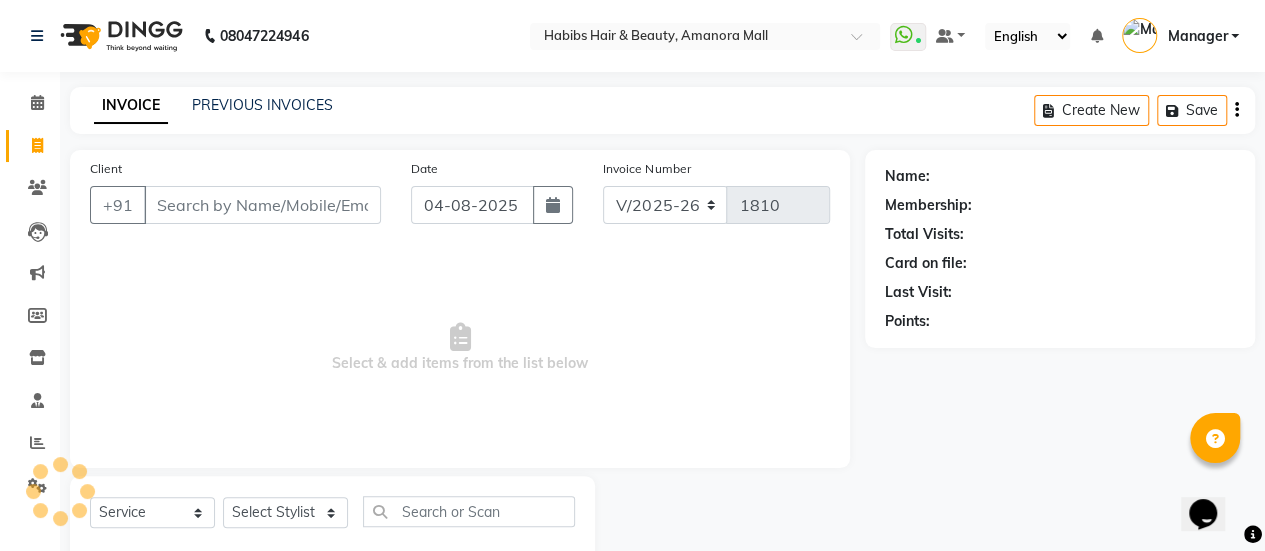 scroll, scrollTop: 49, scrollLeft: 0, axis: vertical 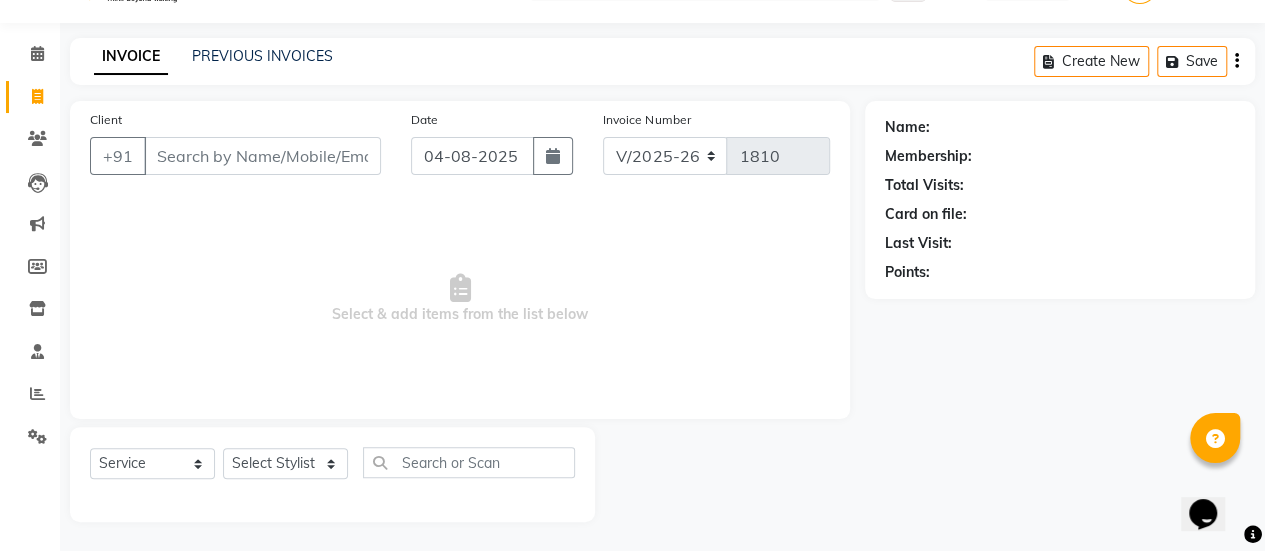 click on "Client" at bounding box center (262, 156) 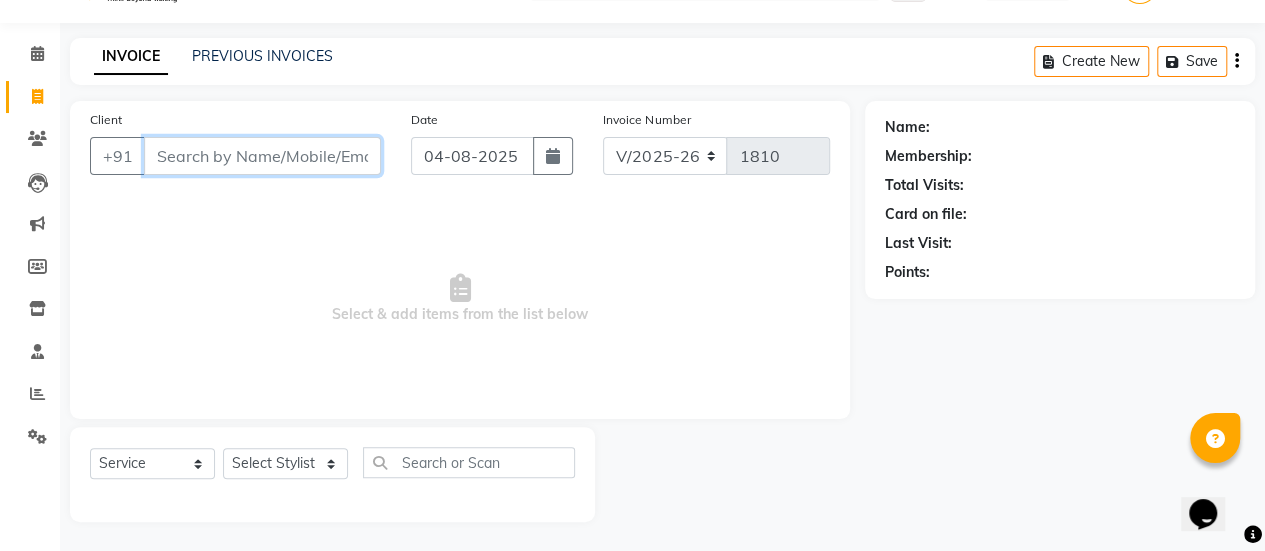 click on "Client" at bounding box center [262, 156] 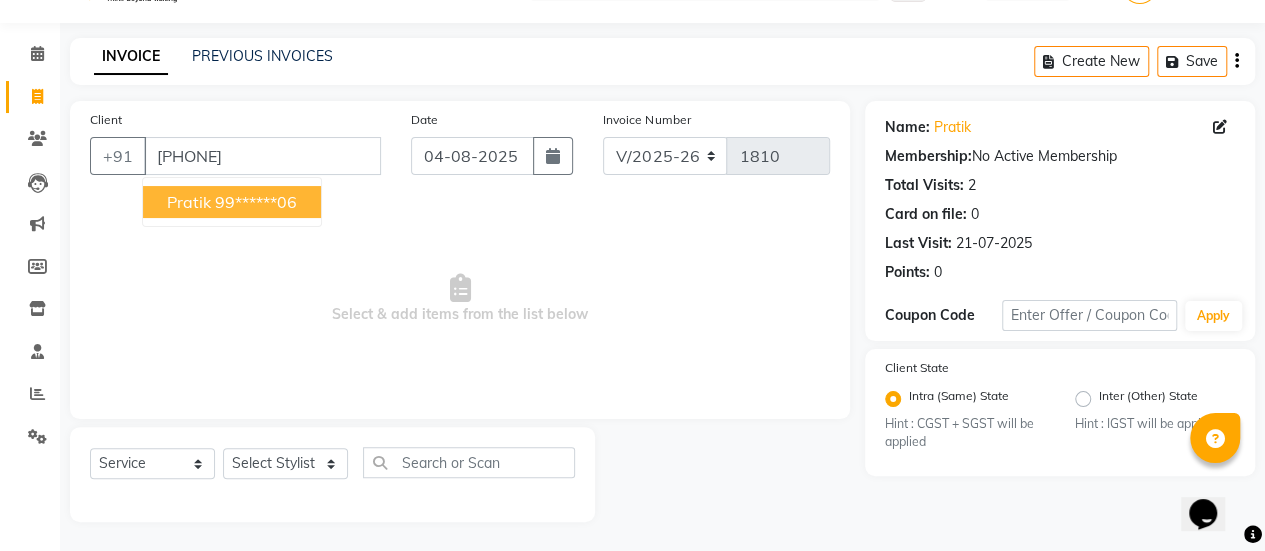 click on "99******06" at bounding box center (256, 202) 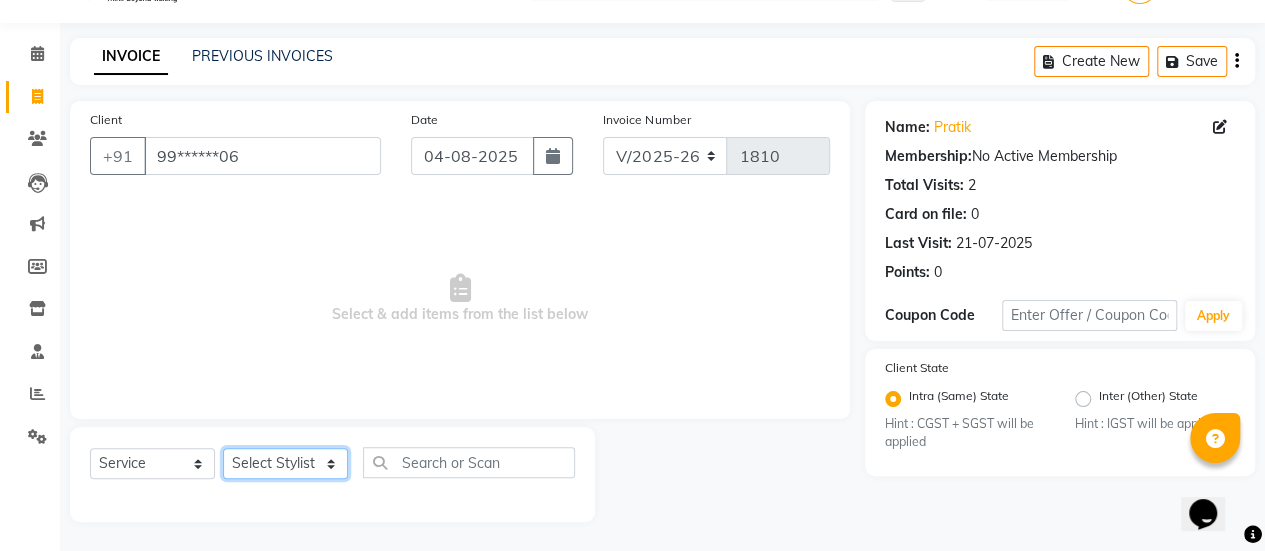 click on "Select Stylist Ankush ASAD Bhagavantu Bhagyashree Gazala JYOTI kasif krushna KRUSHNA Manager mohini Musarik POOJA Prajakta Ravi Rehman Shraddha Shubham" 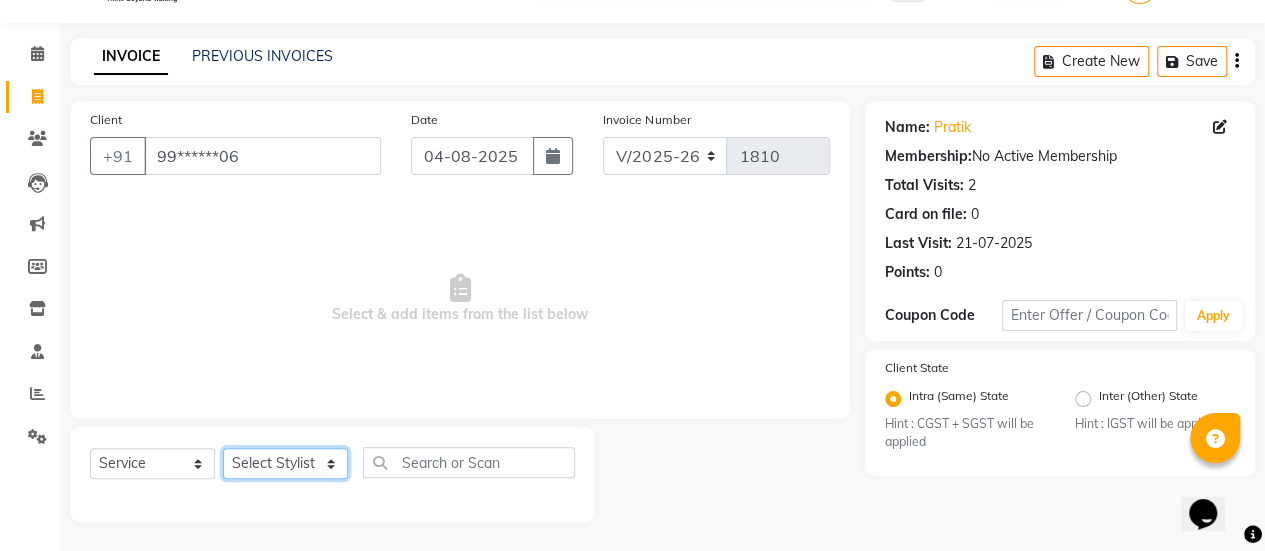 select on "69985" 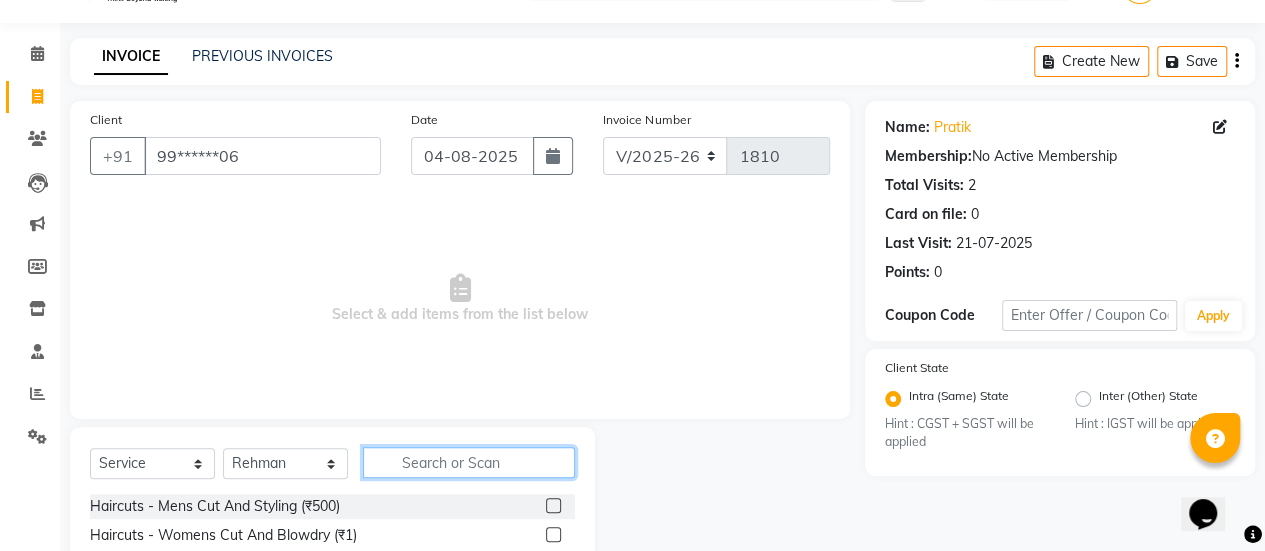 click 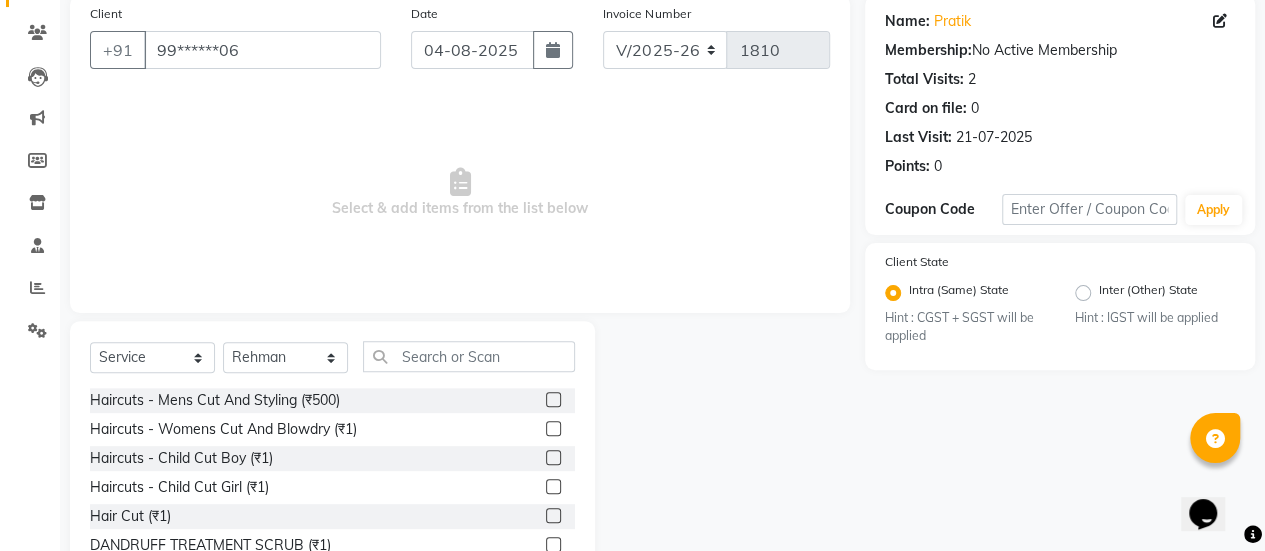 click 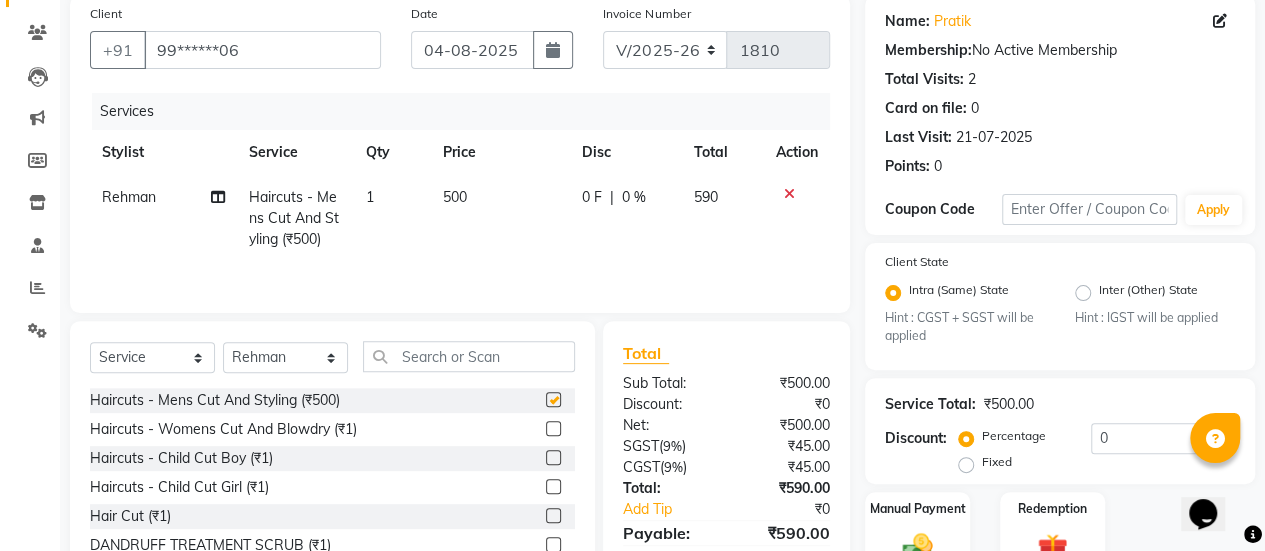 checkbox on "false" 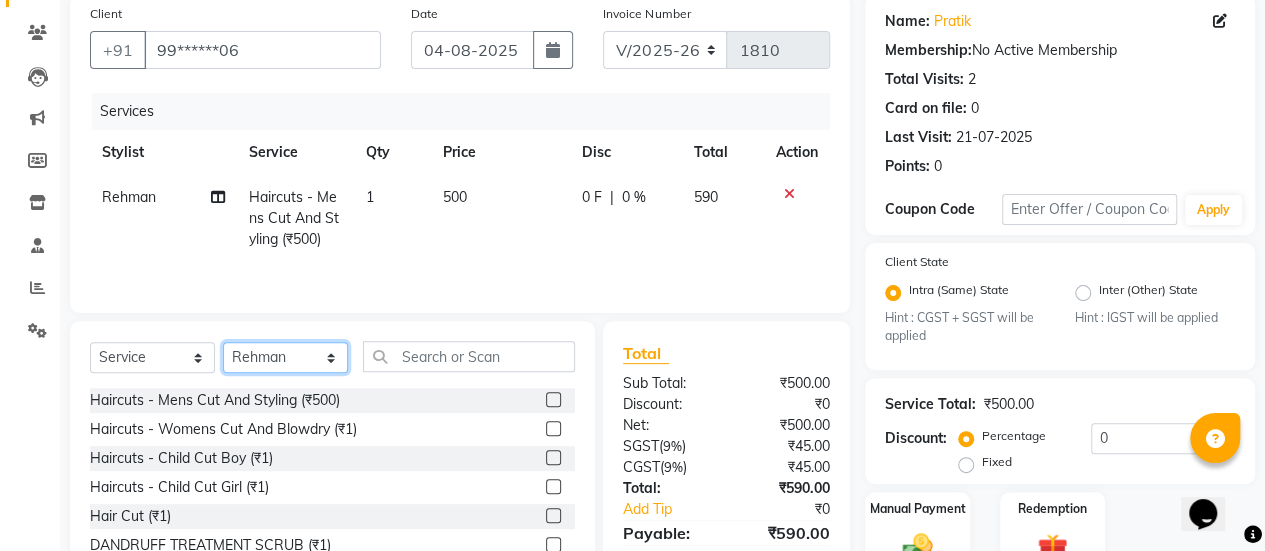 click on "Select Stylist Ankush ASAD Bhagavantu Bhagyashree Gazala JYOTI kasif krushna KRUSHNA Manager mohini Musarik POOJA Prajakta Ravi Rehman Shraddha Shubham" 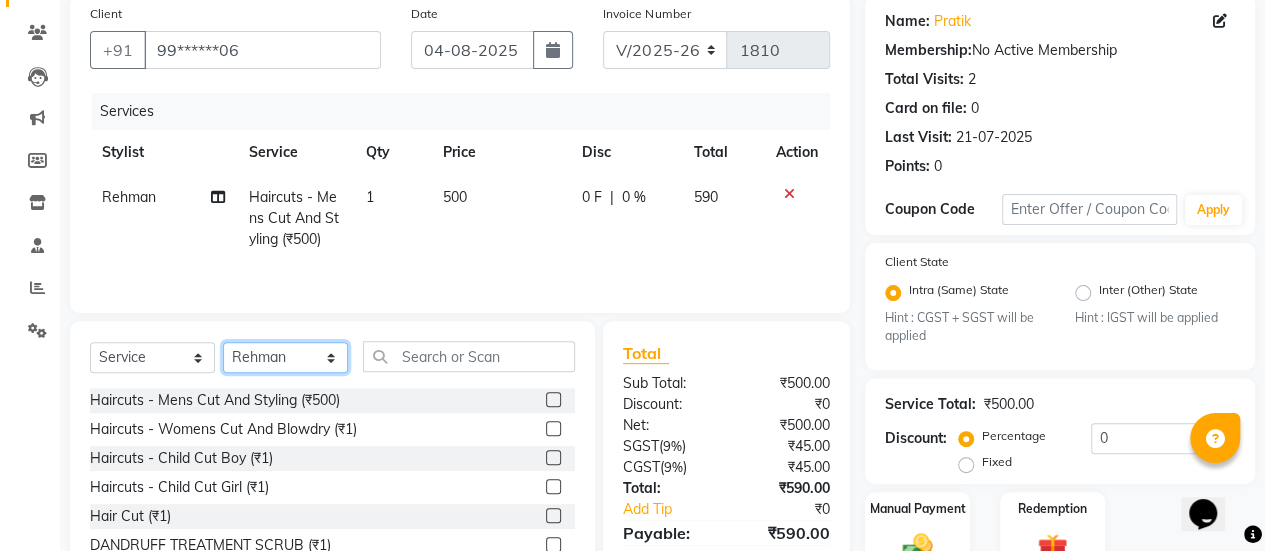 select on "[PHONE]" 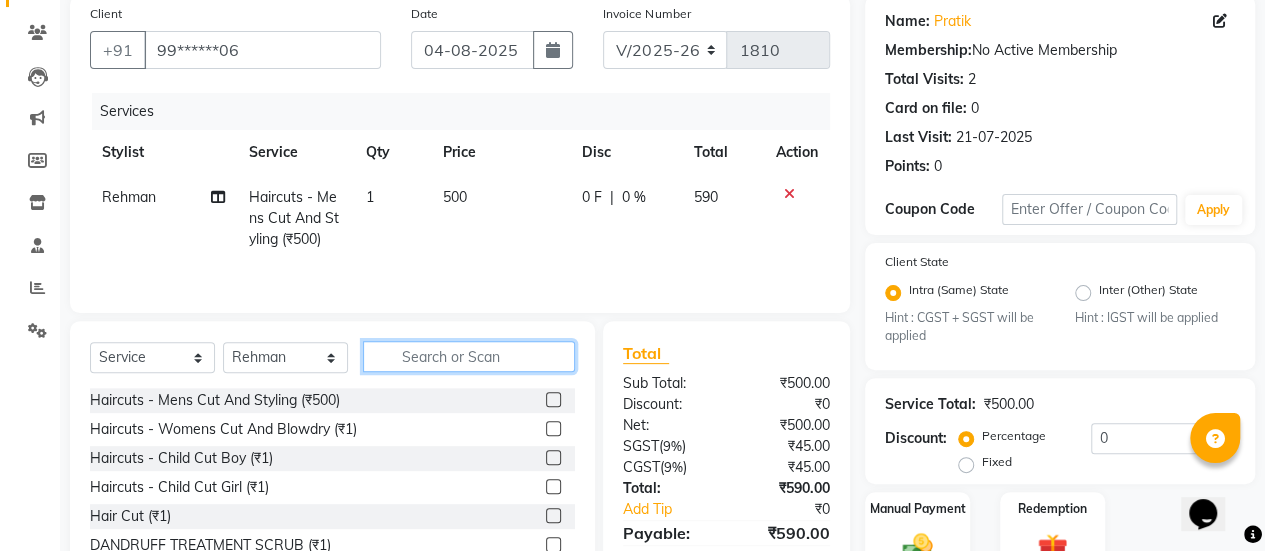 click 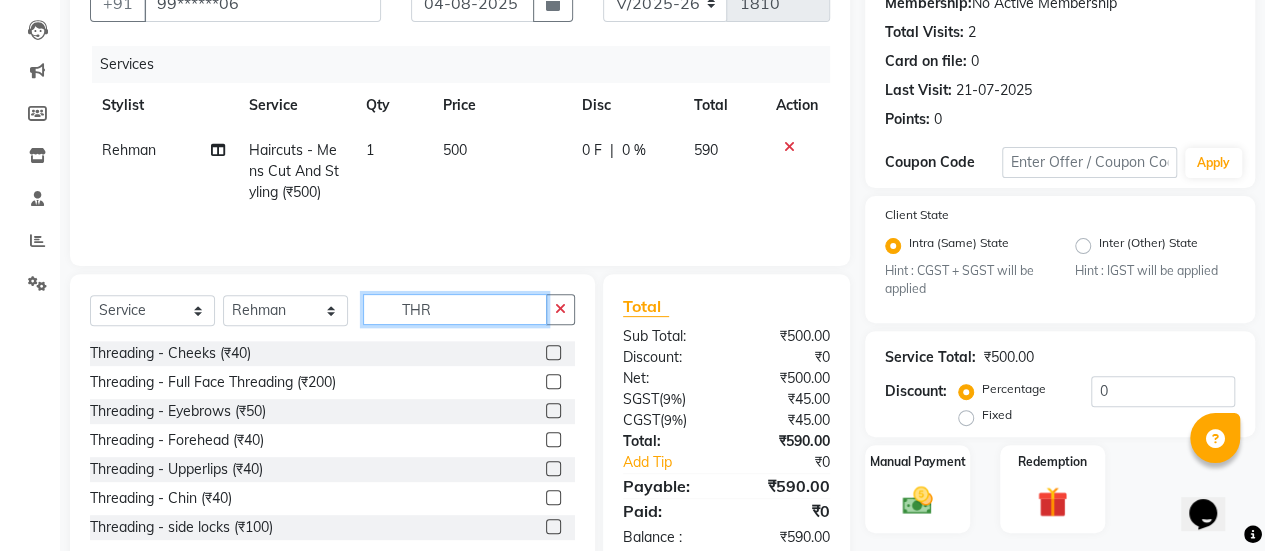 scroll, scrollTop: 254, scrollLeft: 0, axis: vertical 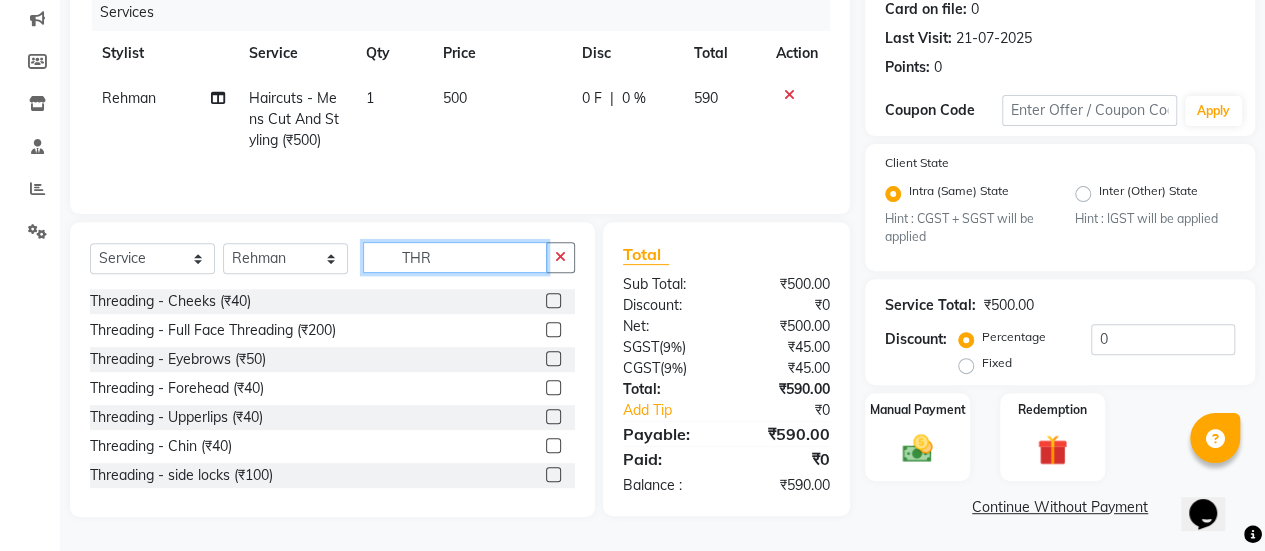 type on "THR" 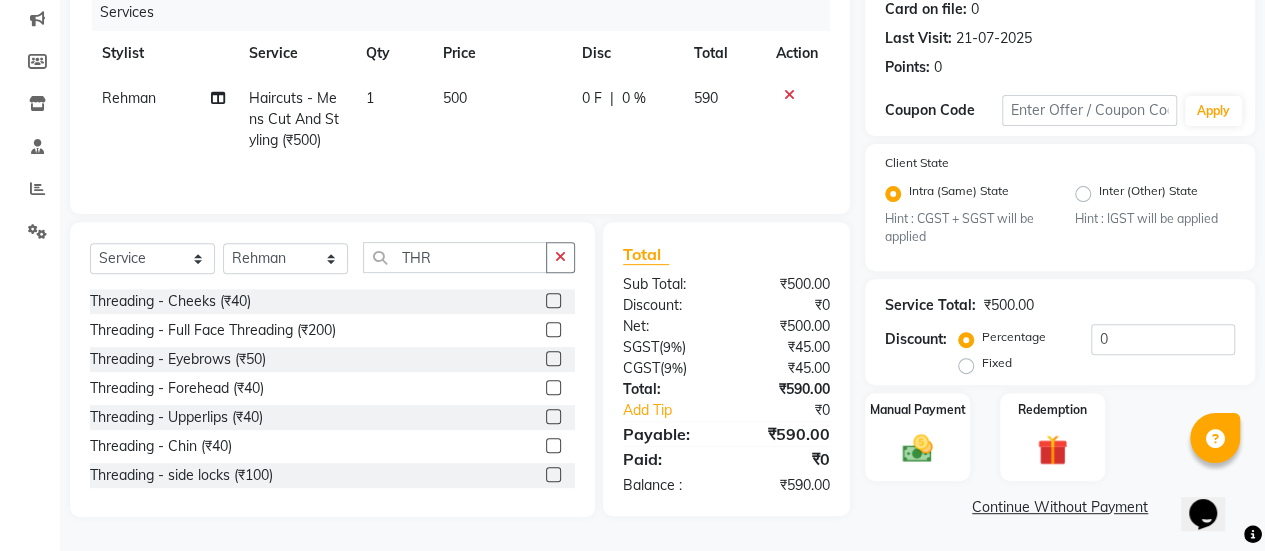 click 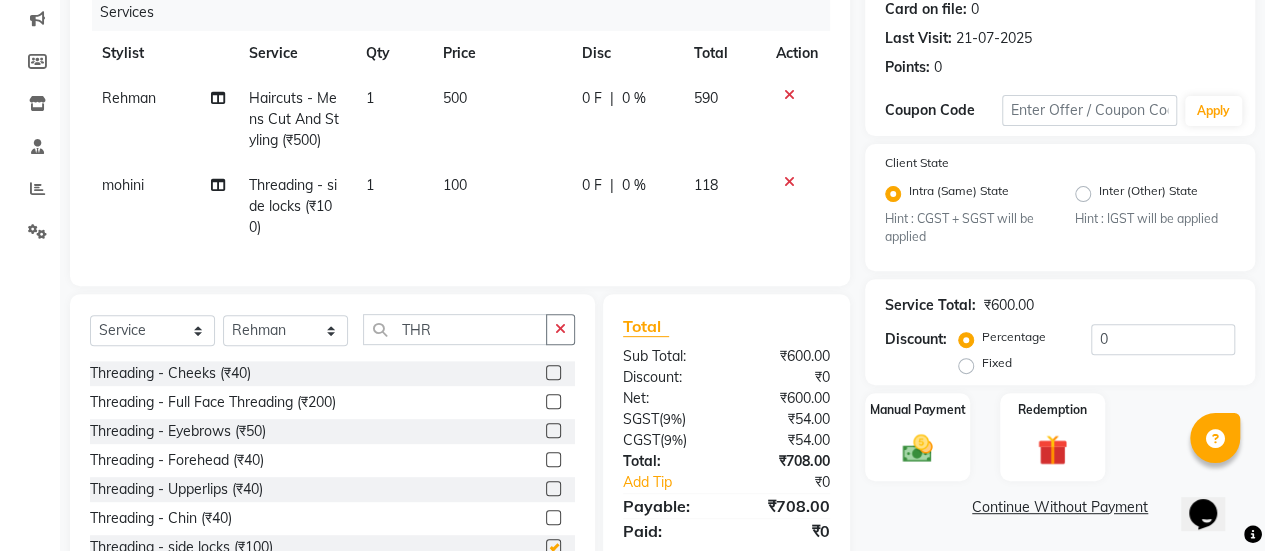 checkbox on "false" 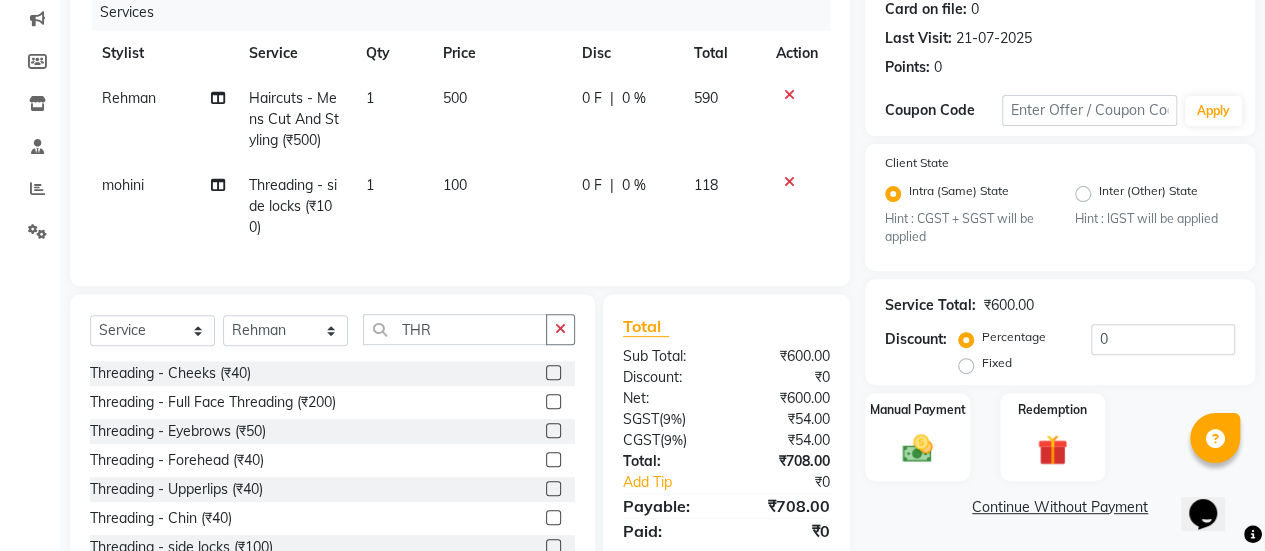 click on "500" 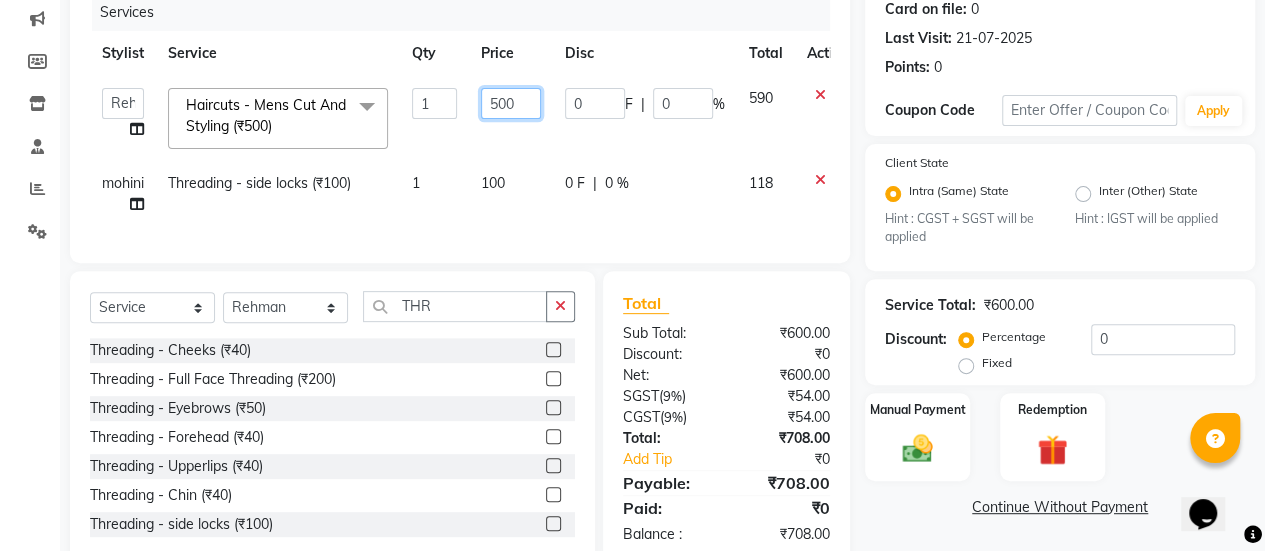 click on "500" 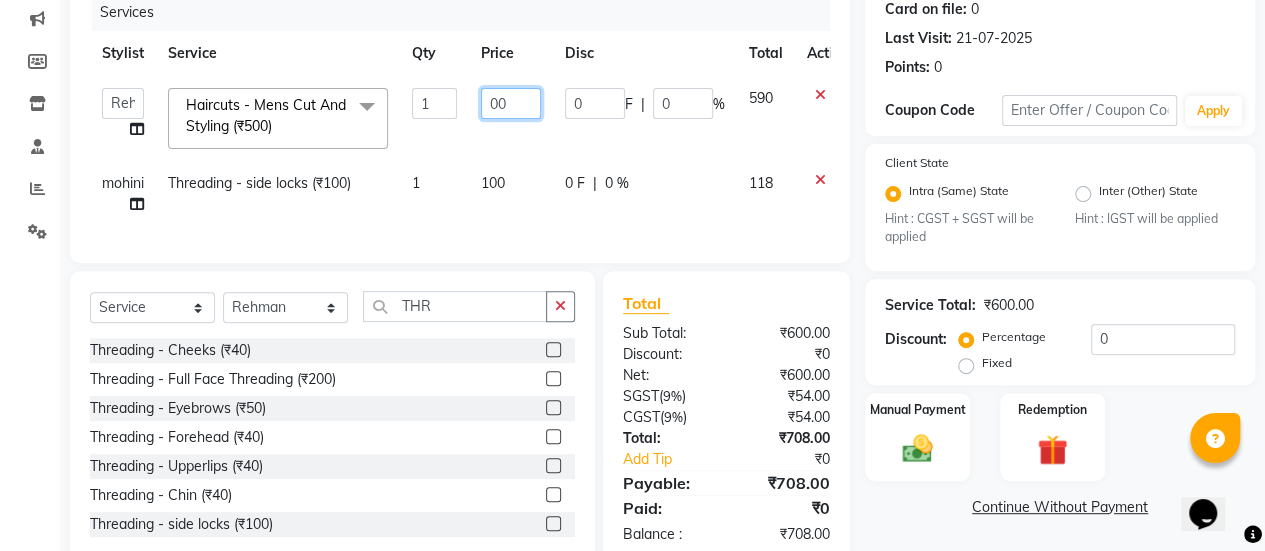 type on "400" 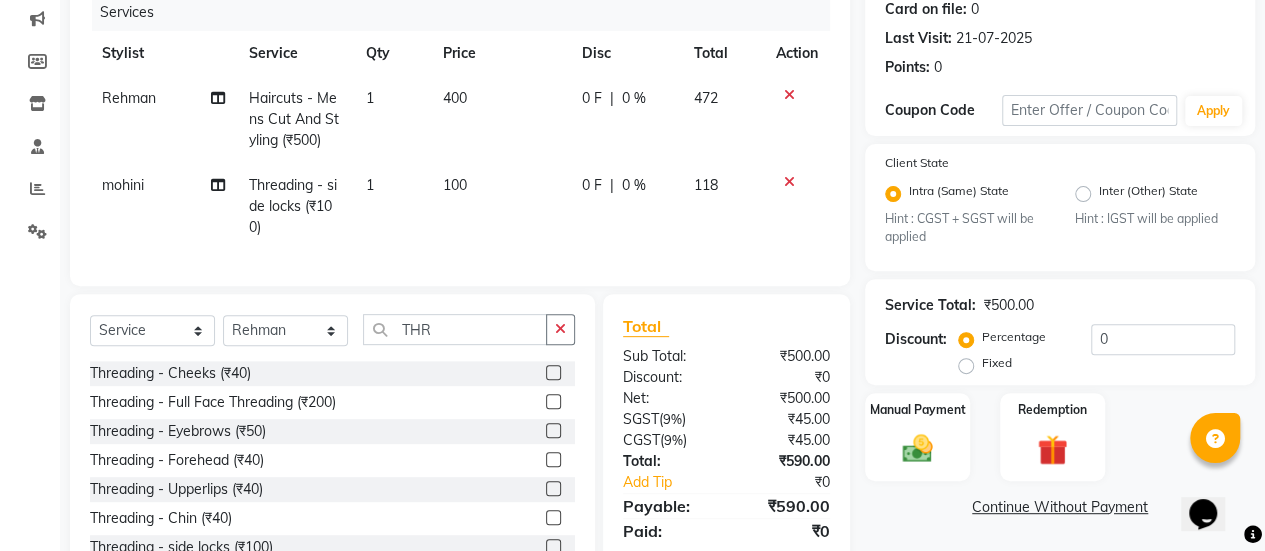 click on "100" 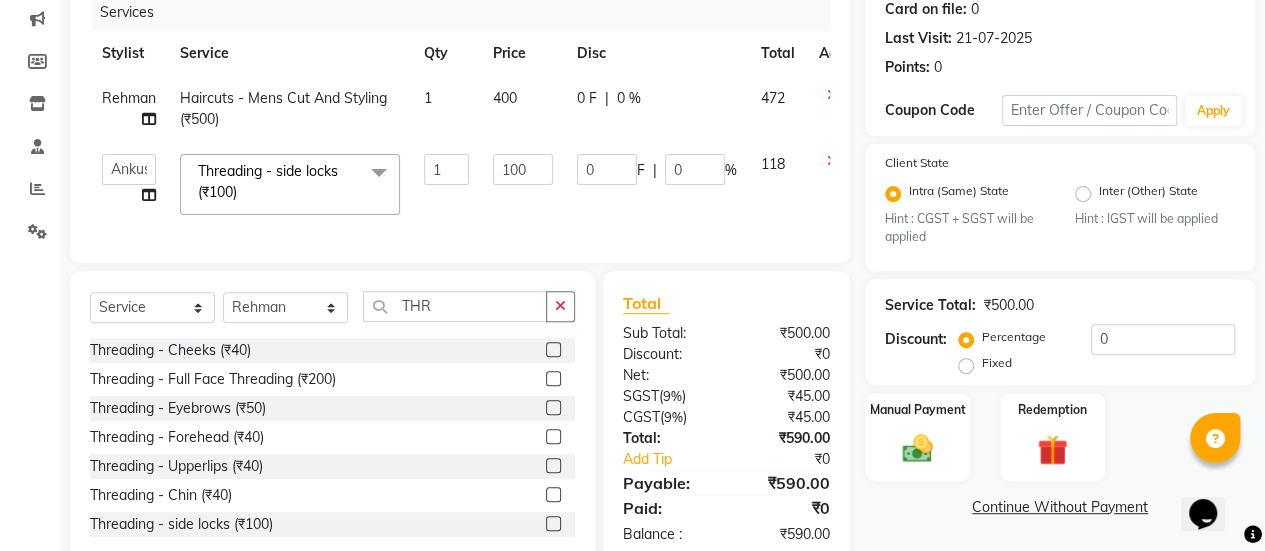 scroll, scrollTop: 312, scrollLeft: 0, axis: vertical 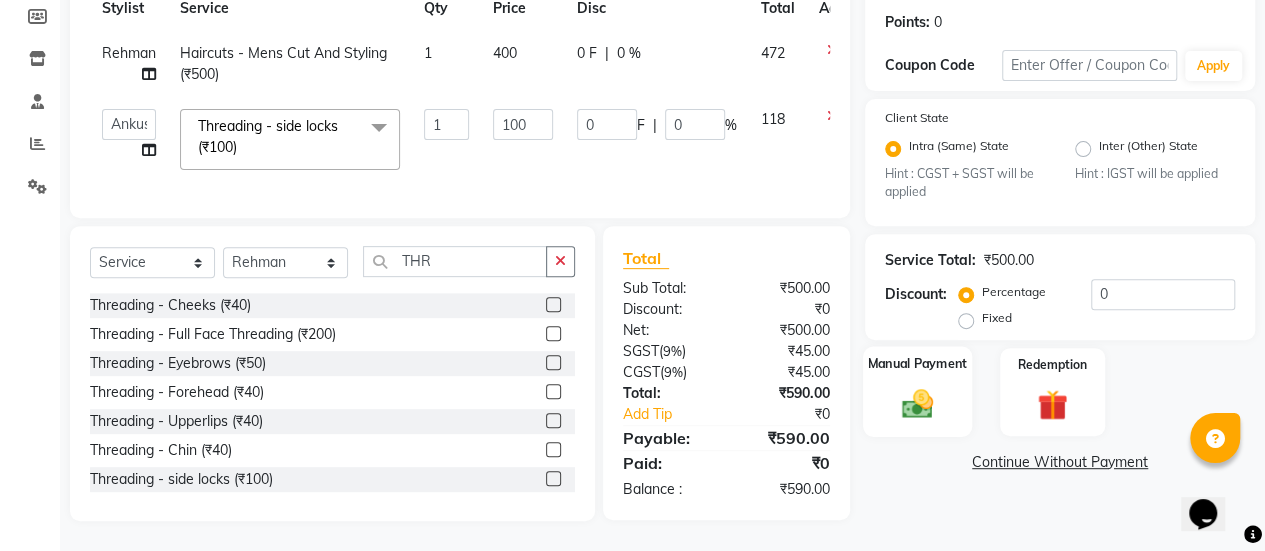 click 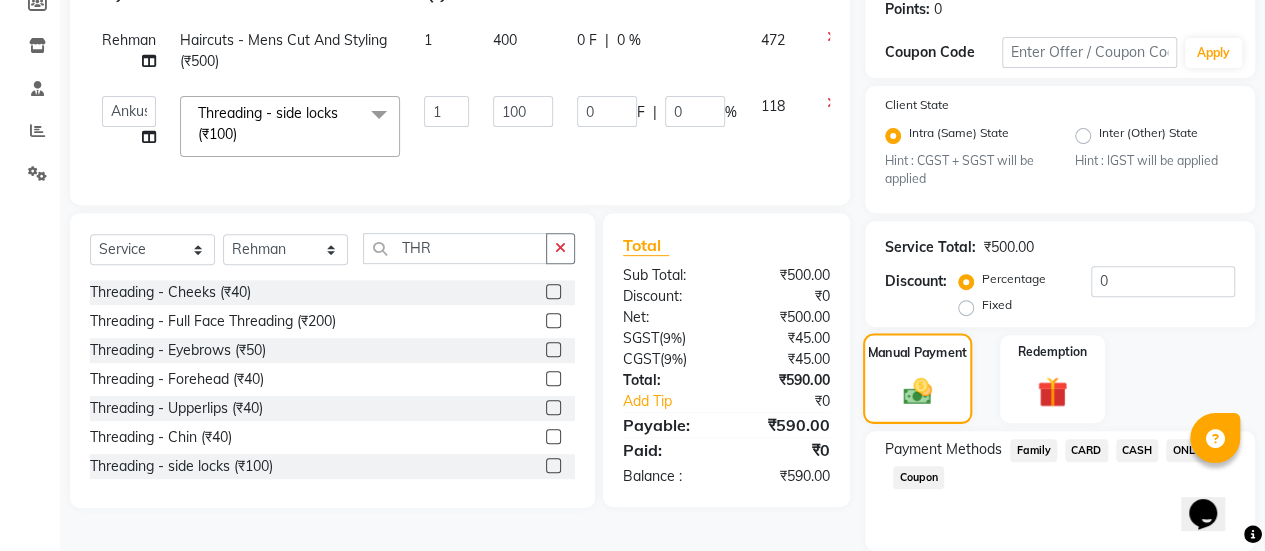 scroll, scrollTop: 382, scrollLeft: 0, axis: vertical 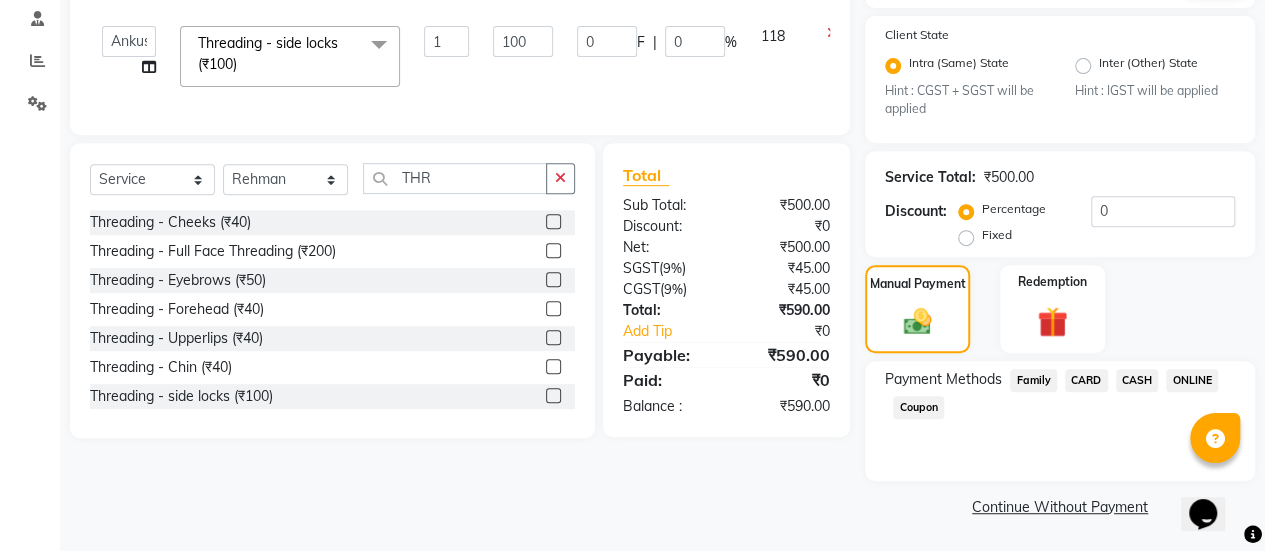click on "ONLINE" 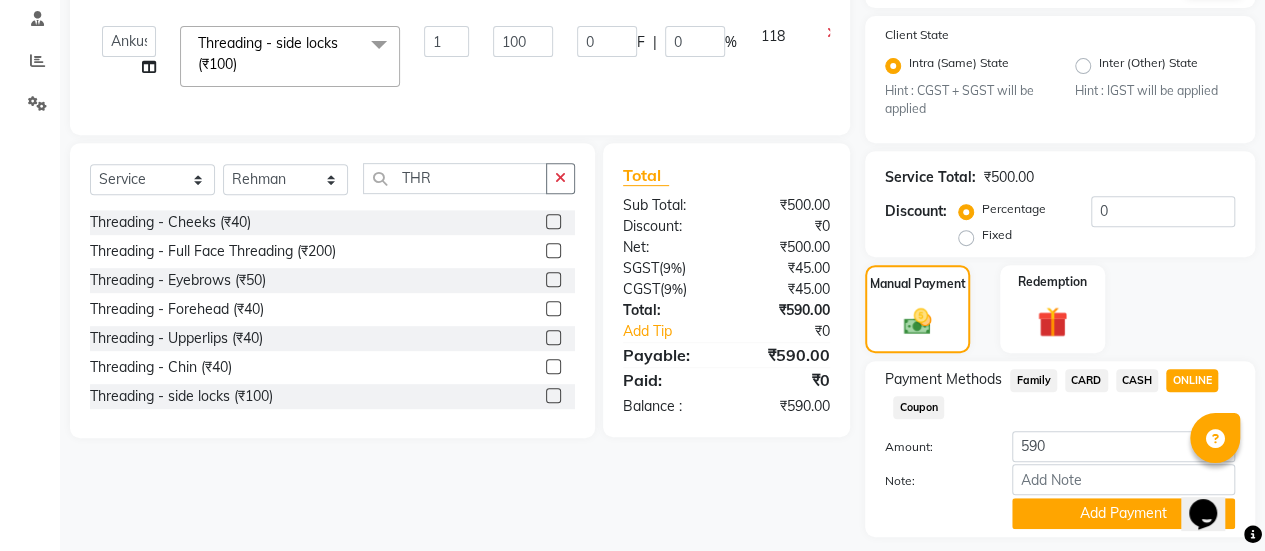 scroll, scrollTop: 438, scrollLeft: 0, axis: vertical 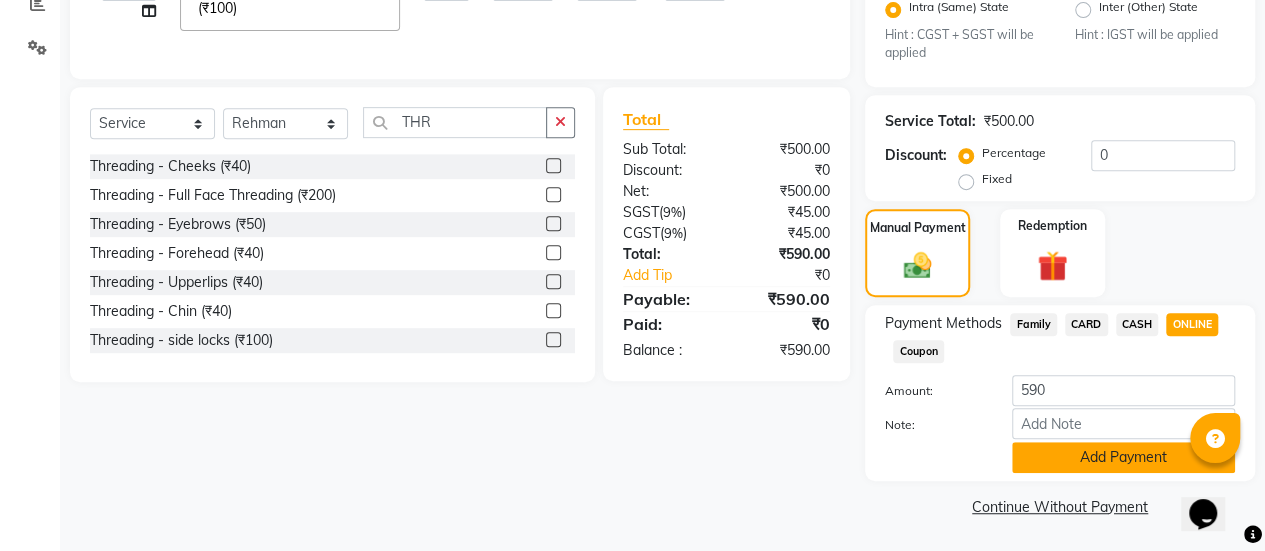 click on "Add Payment" 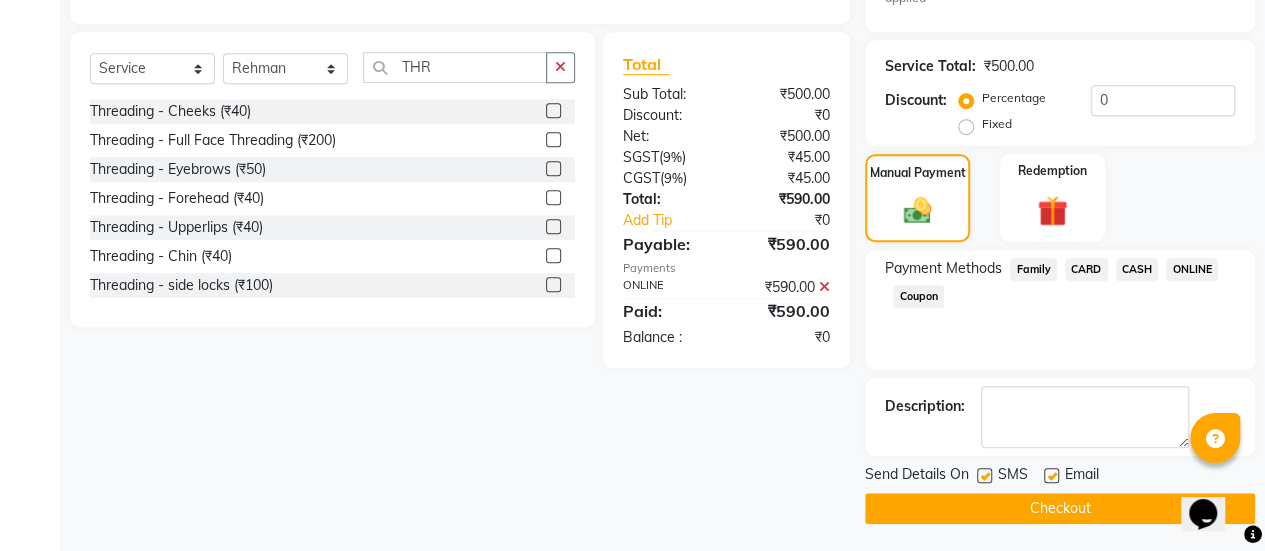 click 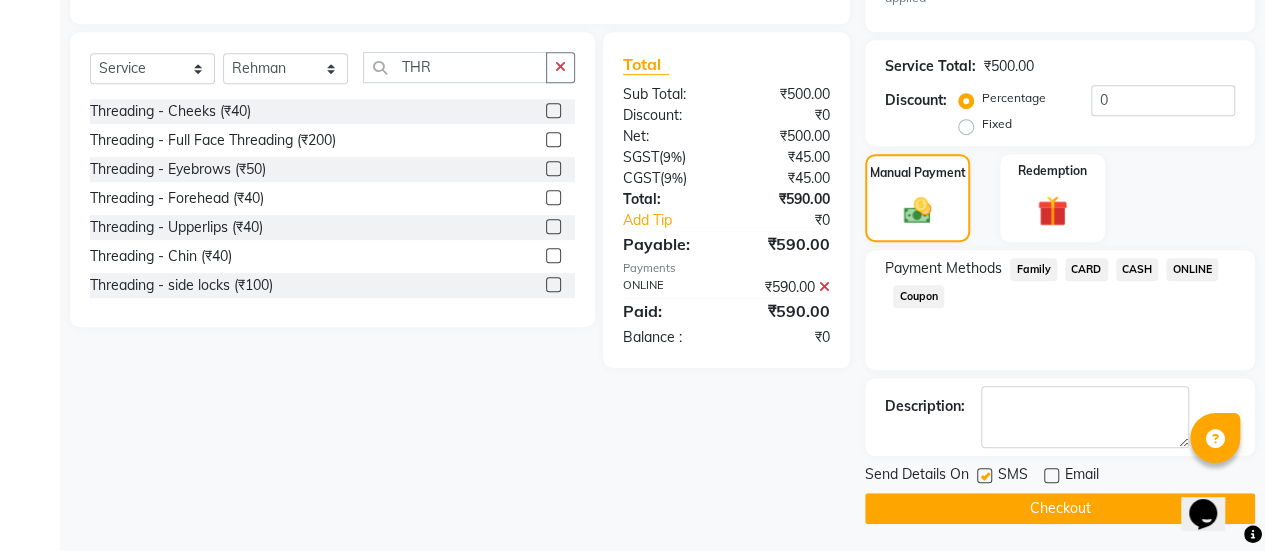 click on "Checkout" 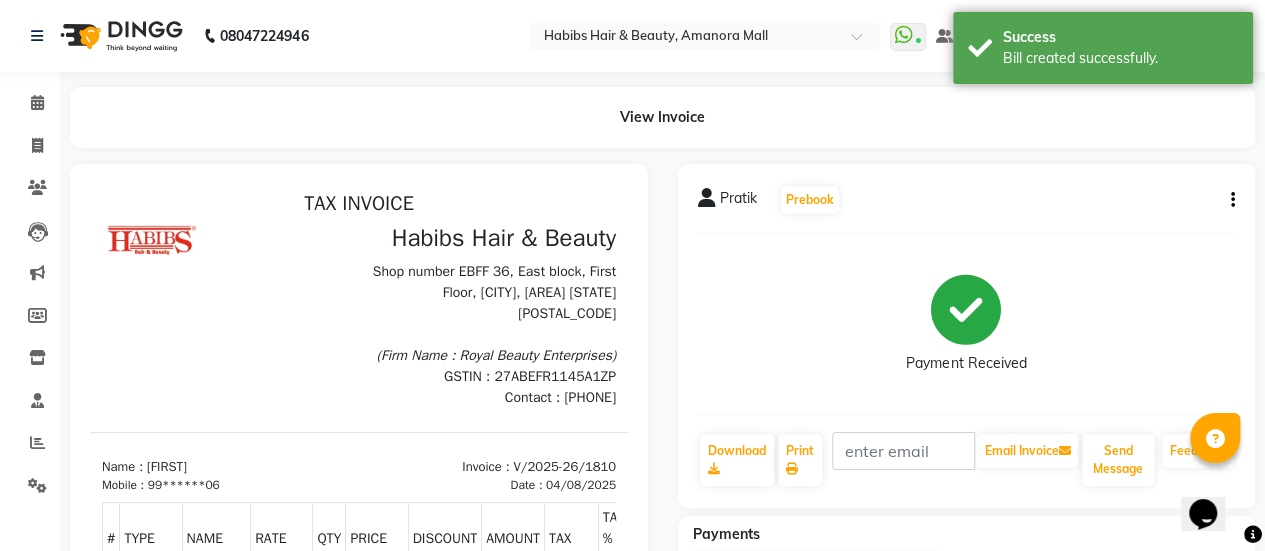 scroll, scrollTop: 0, scrollLeft: 0, axis: both 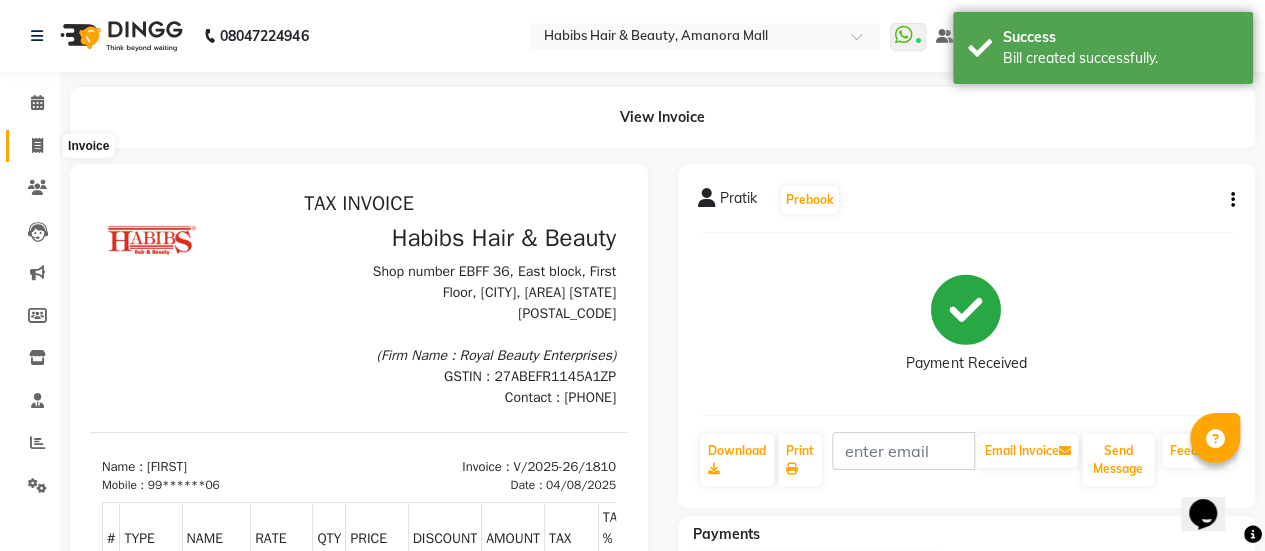 click 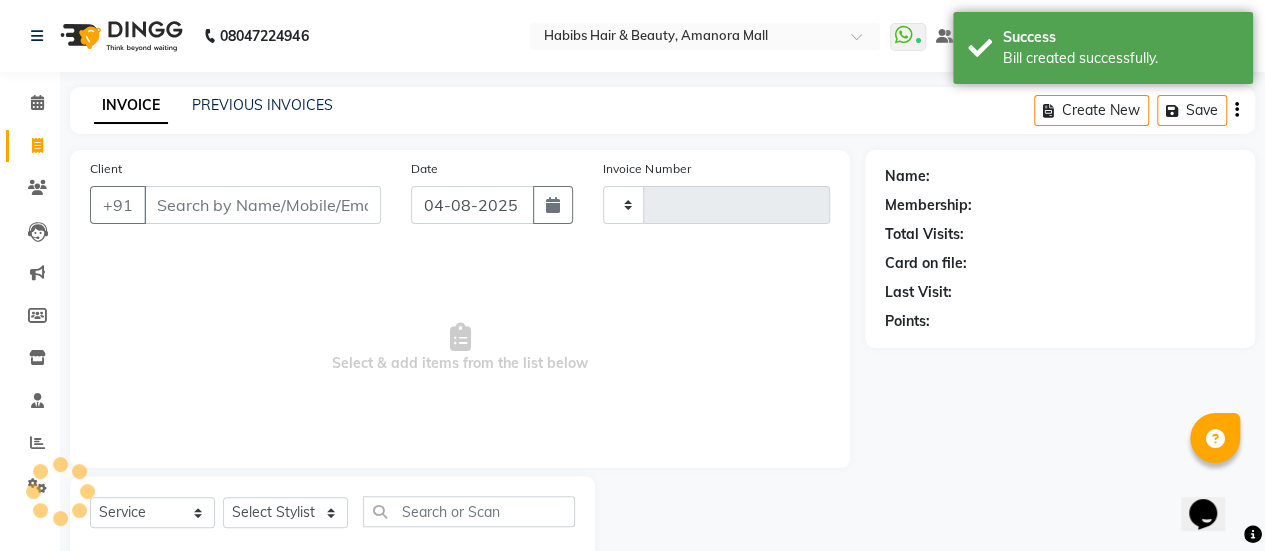 type on "1811" 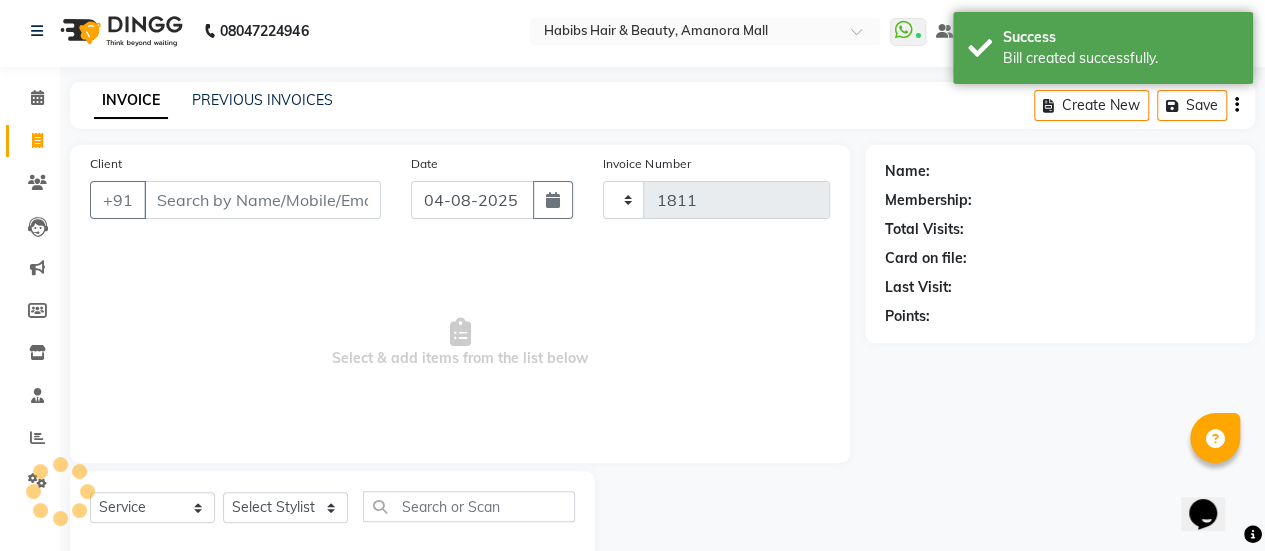 select on "5399" 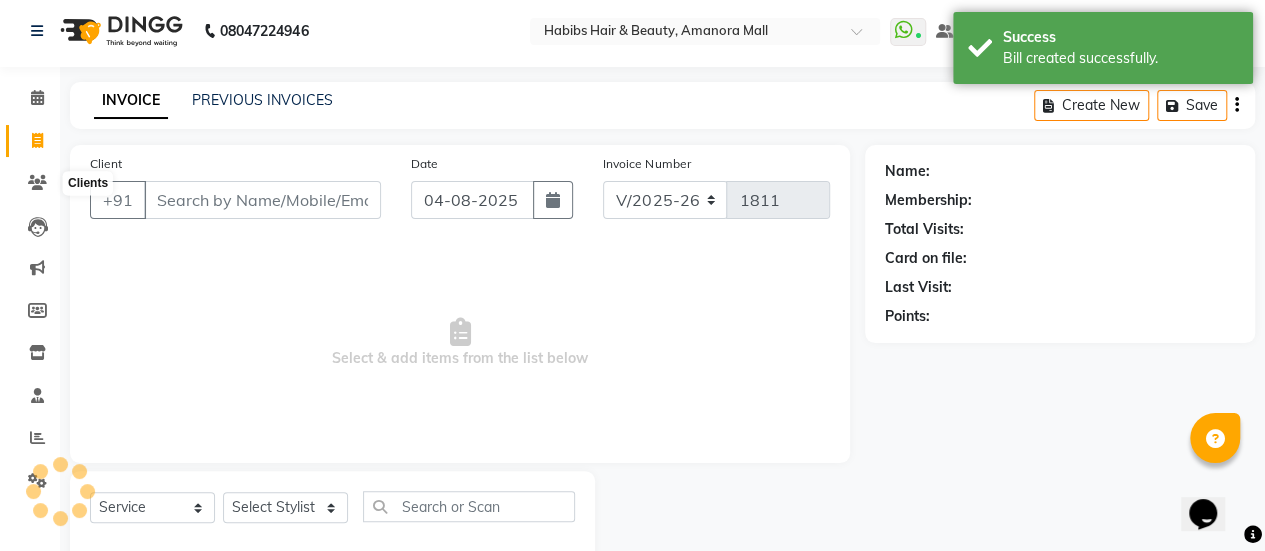 scroll, scrollTop: 49, scrollLeft: 0, axis: vertical 